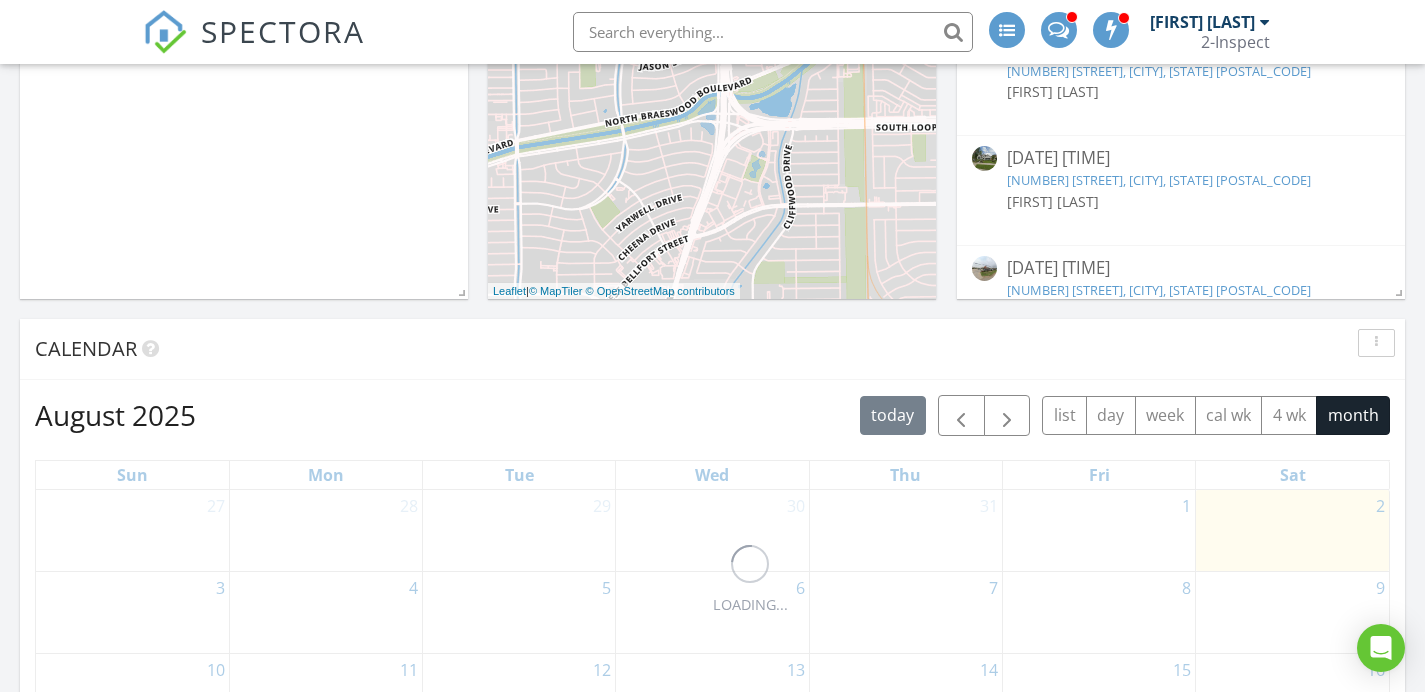 scroll, scrollTop: 1017, scrollLeft: 0, axis: vertical 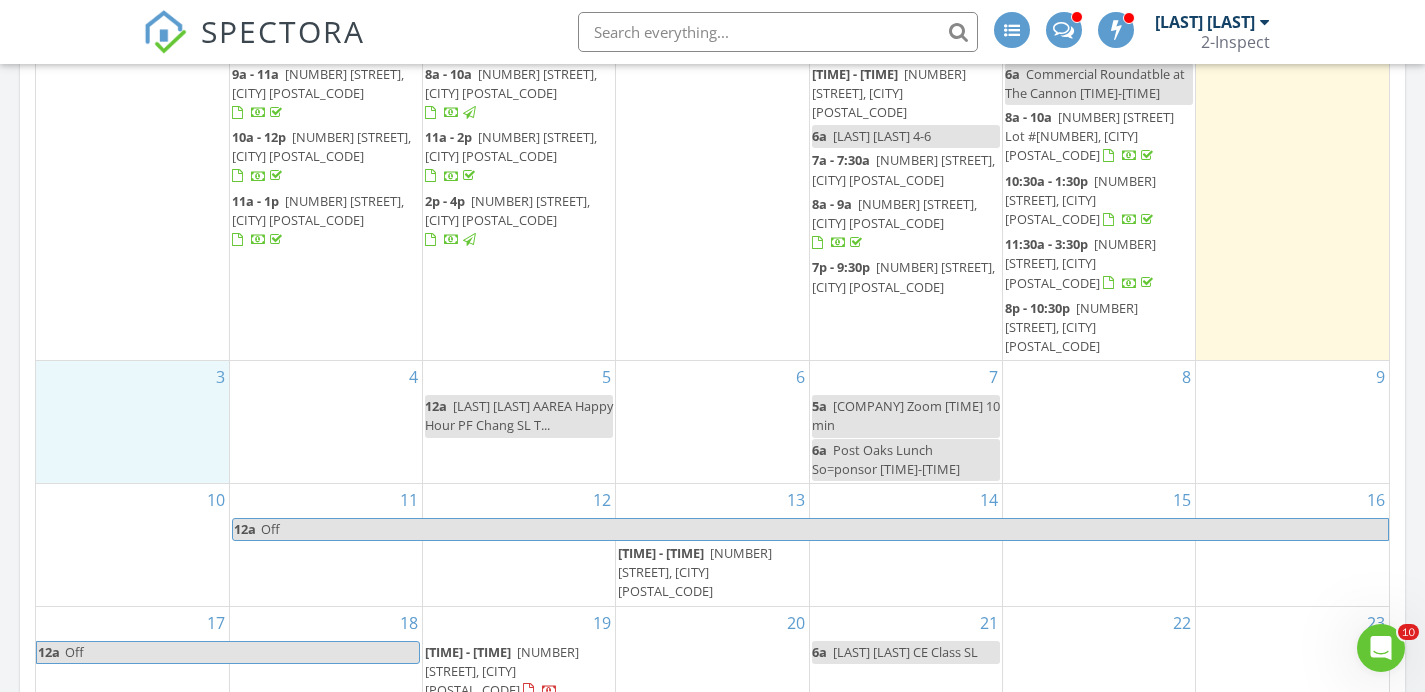 click on "3" at bounding box center [132, 422] 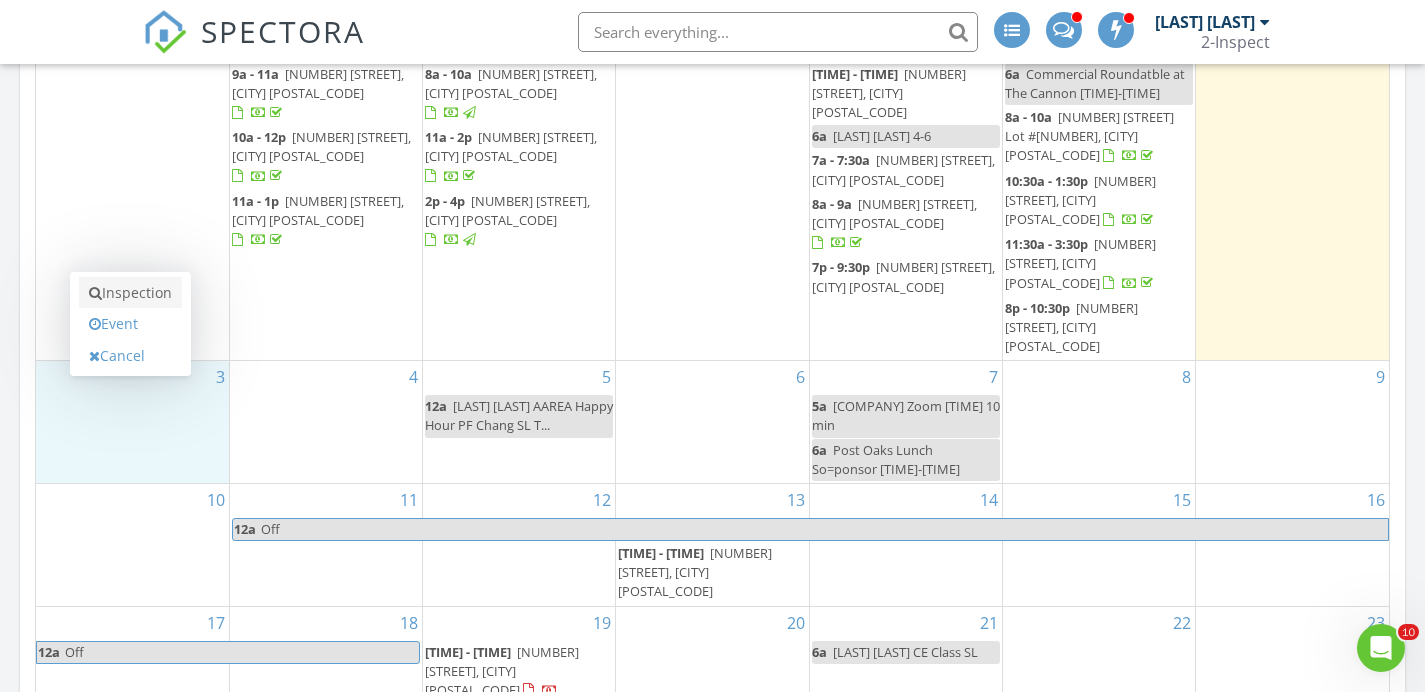 click on "Inspection" at bounding box center [130, 293] 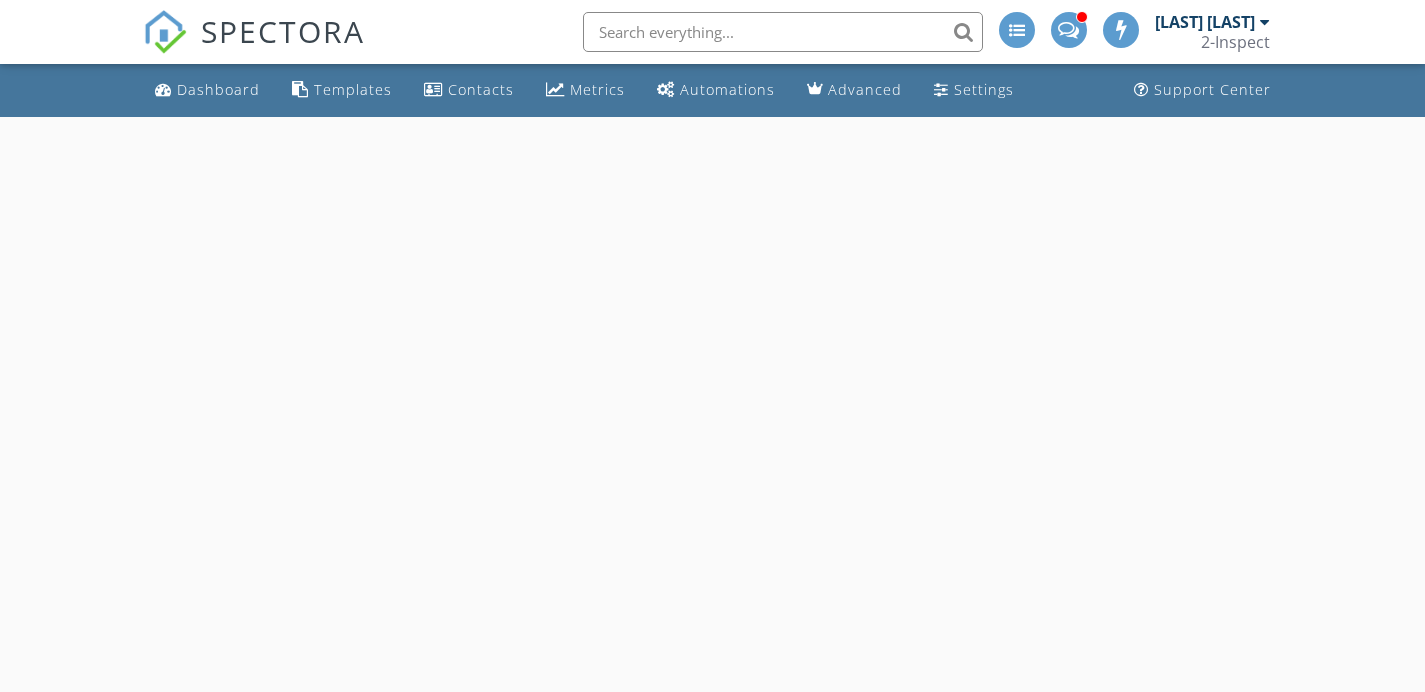scroll, scrollTop: 0, scrollLeft: 0, axis: both 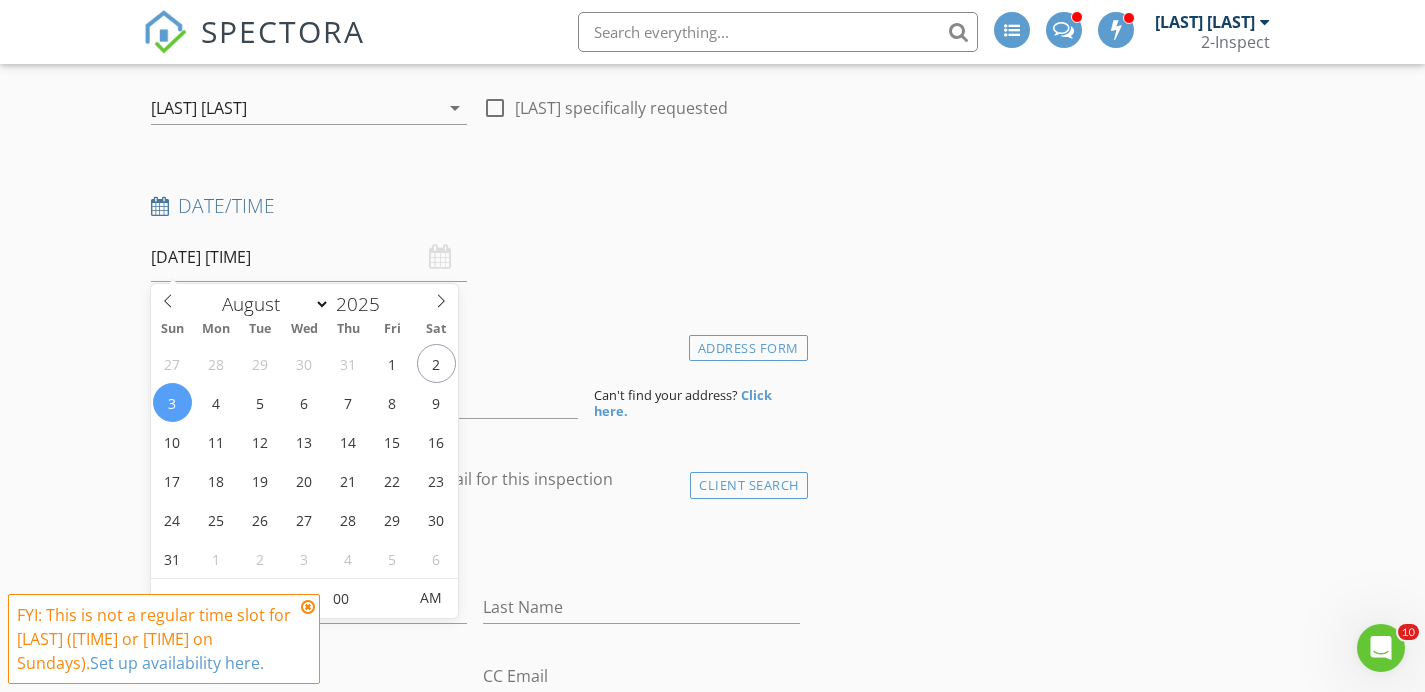 click on "08/03/2025 7:00 AM" at bounding box center (309, 257) 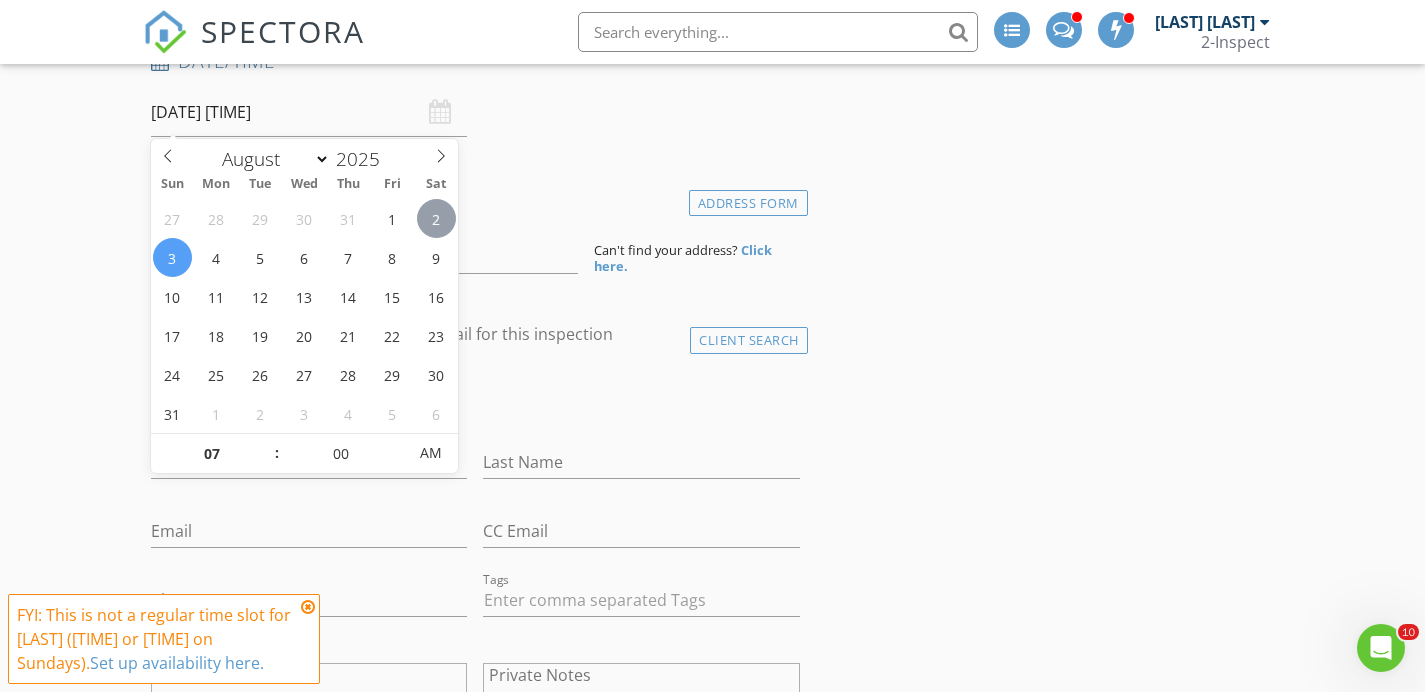 scroll, scrollTop: 344, scrollLeft: 0, axis: vertical 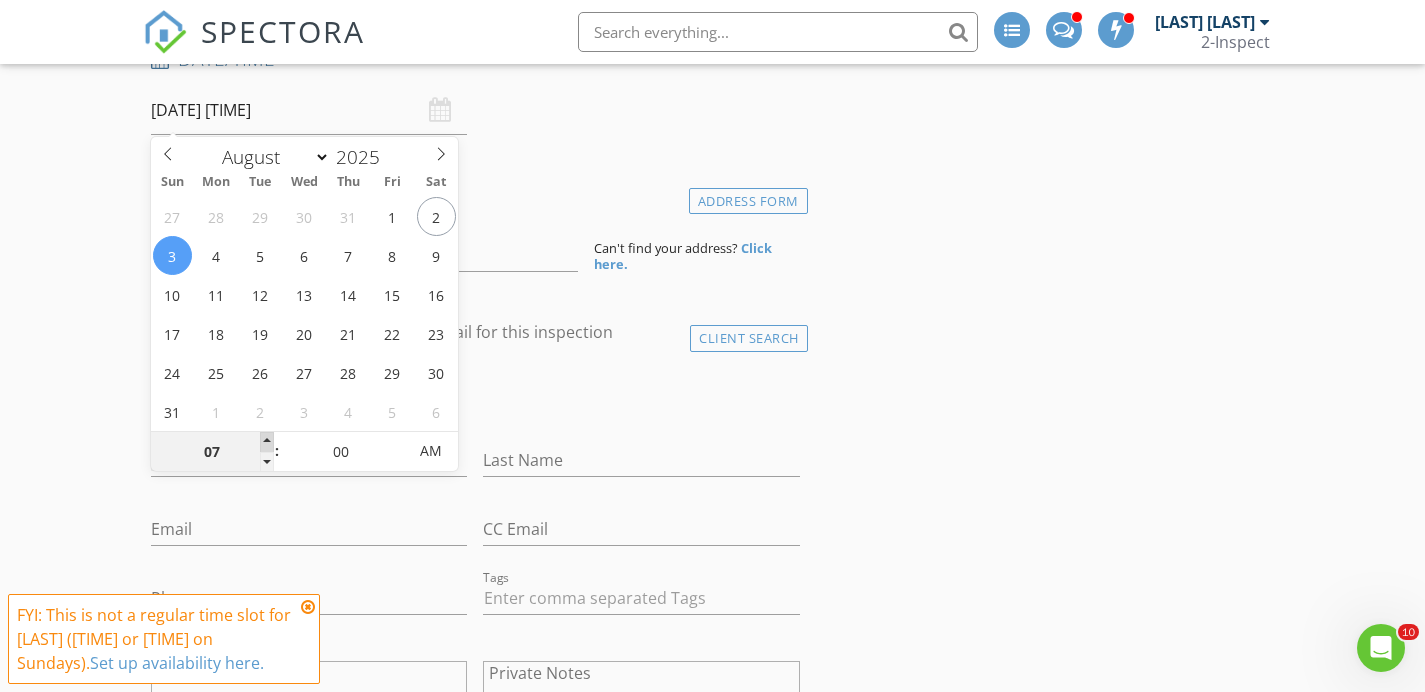 type on "08" 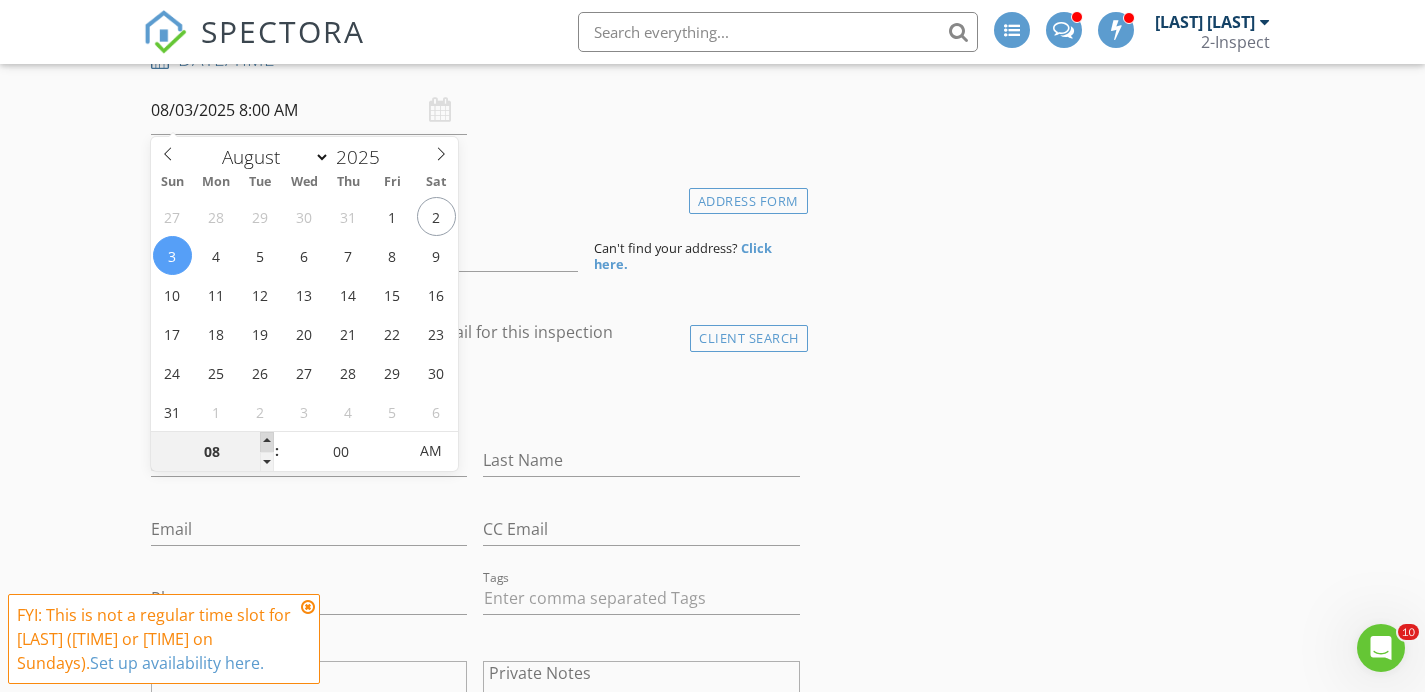 click at bounding box center [267, 442] 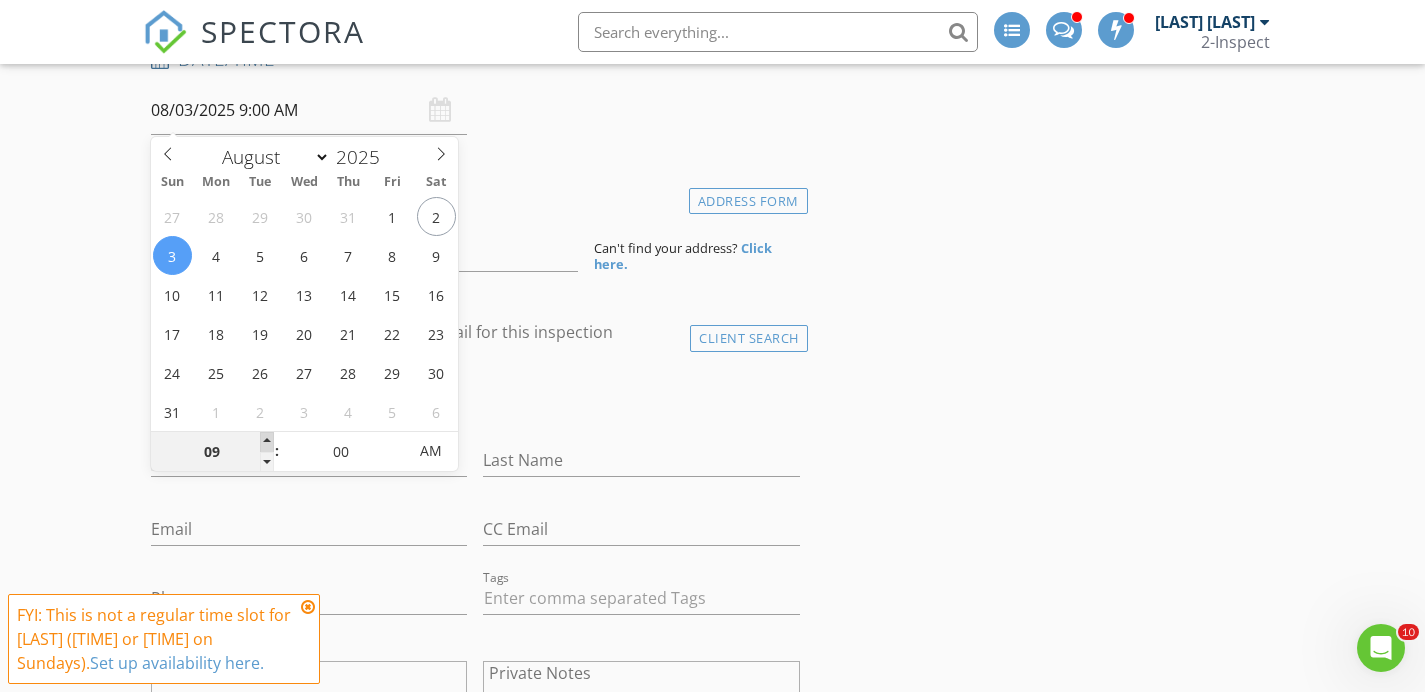 click at bounding box center (267, 442) 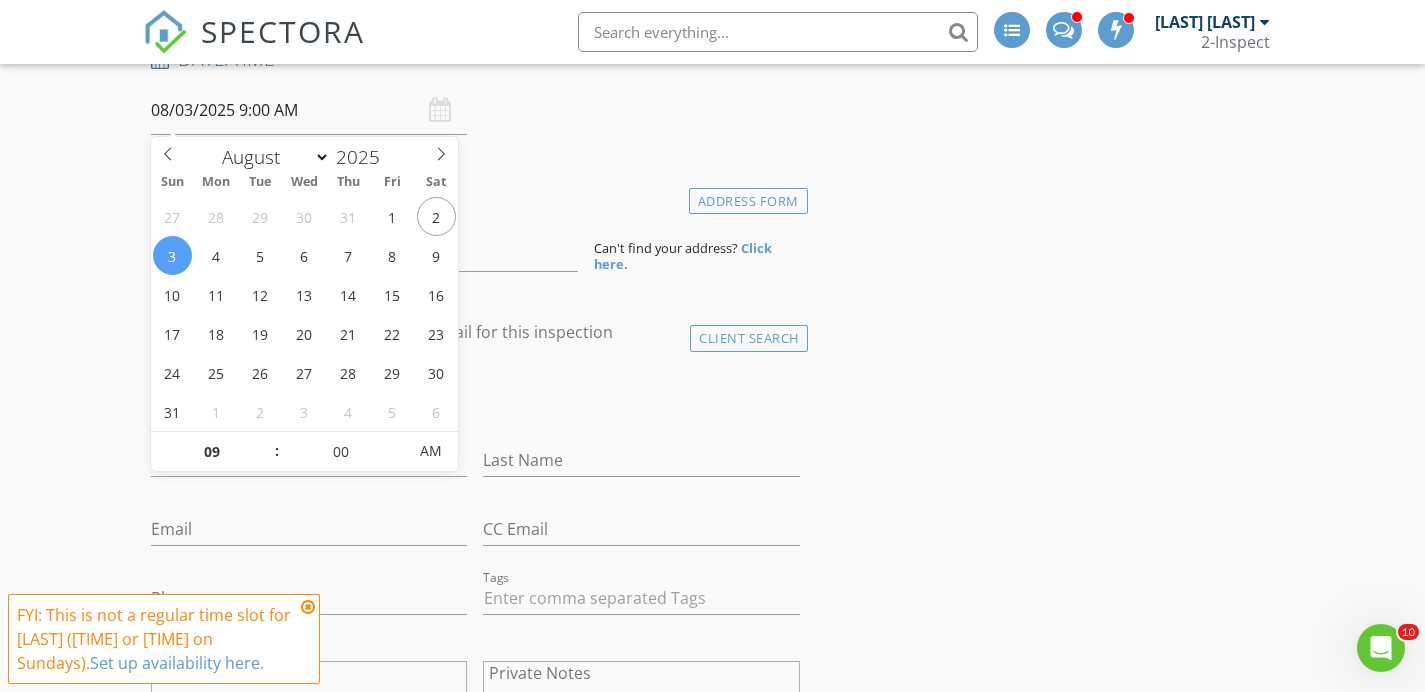 click on "New Inspection
INSPECTOR(S)
check_box   Rashid Ansari   PRIMARY   Rashid Ansari arrow_drop_down   check_box_outline_blank Rashid Ansari specifically requested
Date/Time
08/03/2025 9:00 AM
Location
Address Form       Can't find your address?   Click here.
client
check_box Enable Client CC email for this inspection   Client Search     check_box_outline_blank Client is a Company/Organization     First Name   Last Name   Email   CC Email   Phone         Tags         Notes   Private Notes
ADD ADDITIONAL client
SERVICES
check_box_outline_blank   Residential 2inspect Home & Termite    check_box_outline_blank   New Construction Phase 4 Builder Warranty Inspection   11 Month Builder Warranty Inspection check_box_outline_blank   Townhome/Condo upto 1,500 sqft     Mold Inspection" at bounding box center [712, 1573] 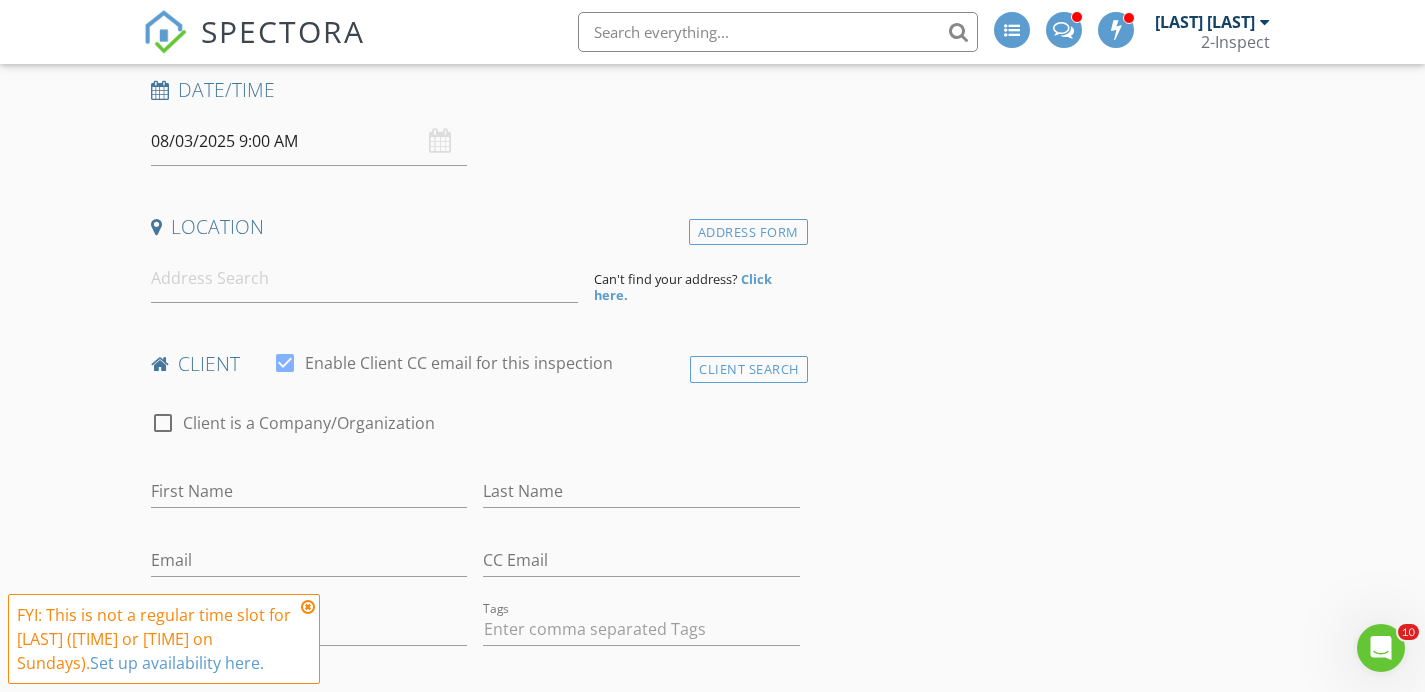 scroll, scrollTop: 308, scrollLeft: 0, axis: vertical 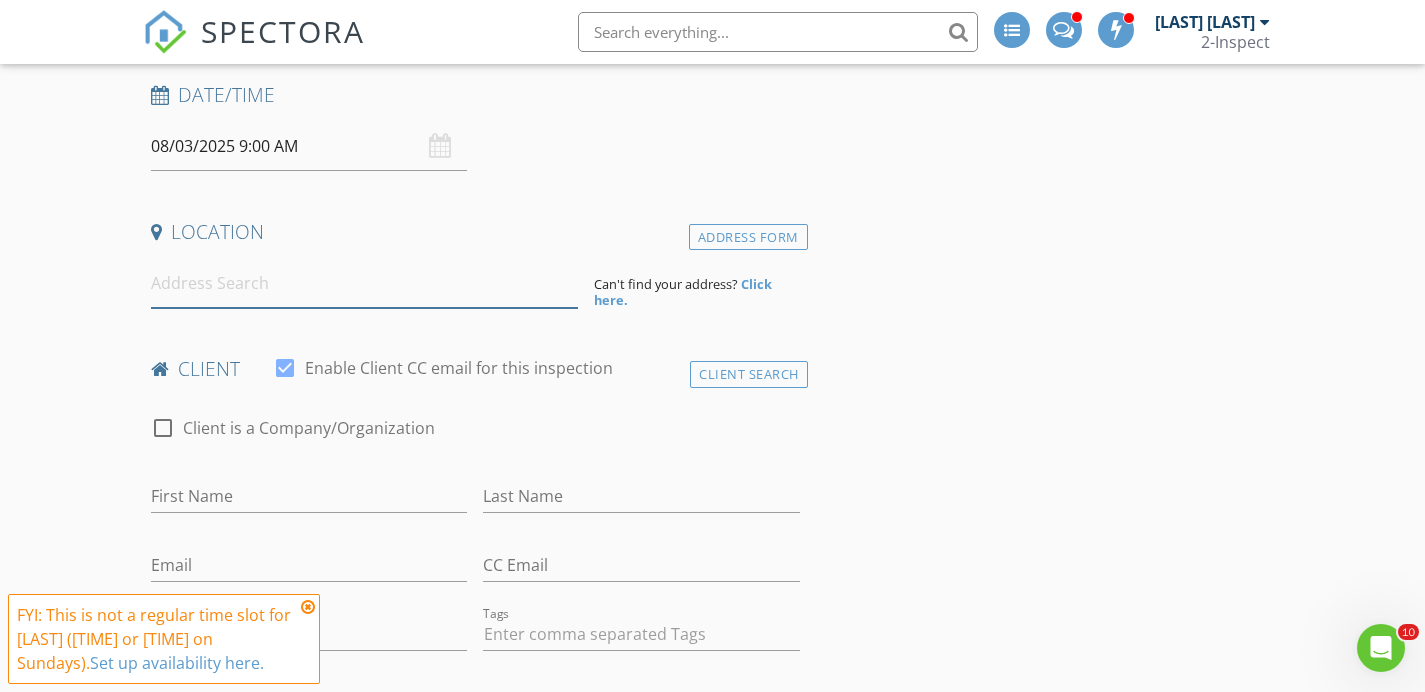 click at bounding box center [364, 283] 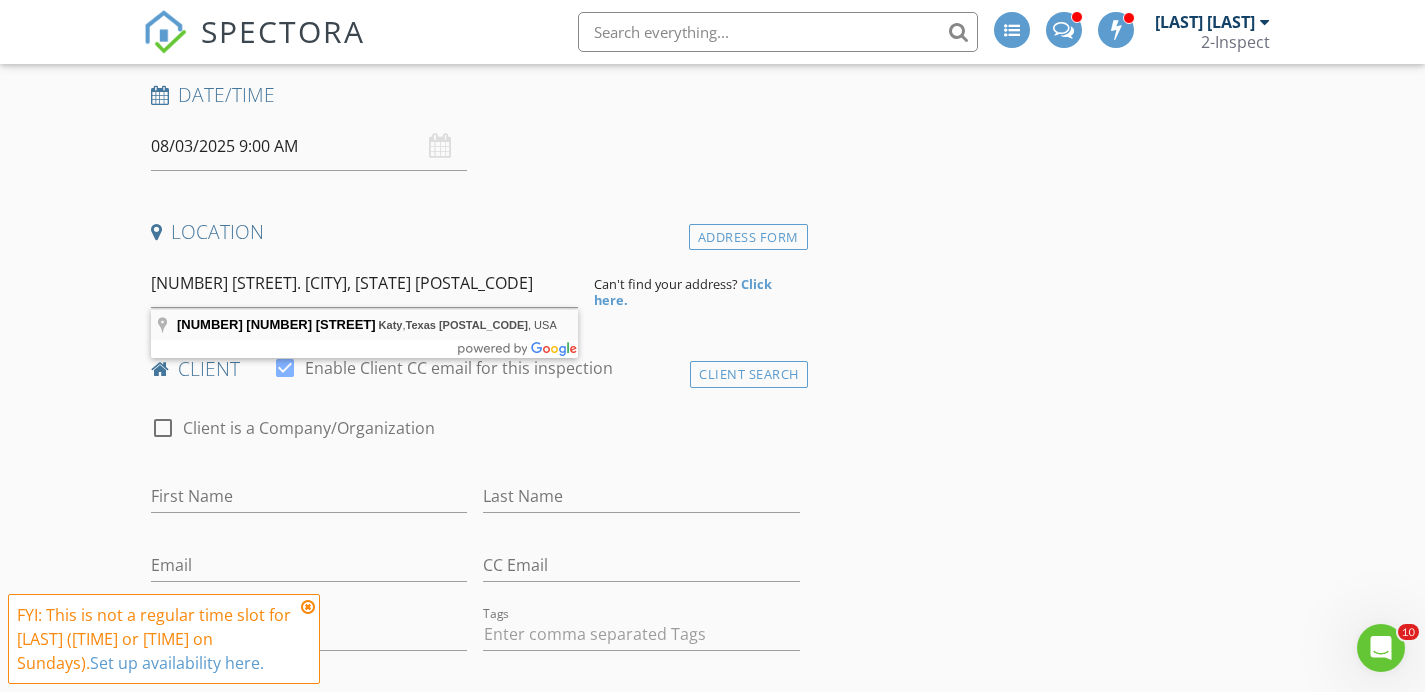 type on "2434 Grey Reef Dr, Katy, Texas 77449, USA" 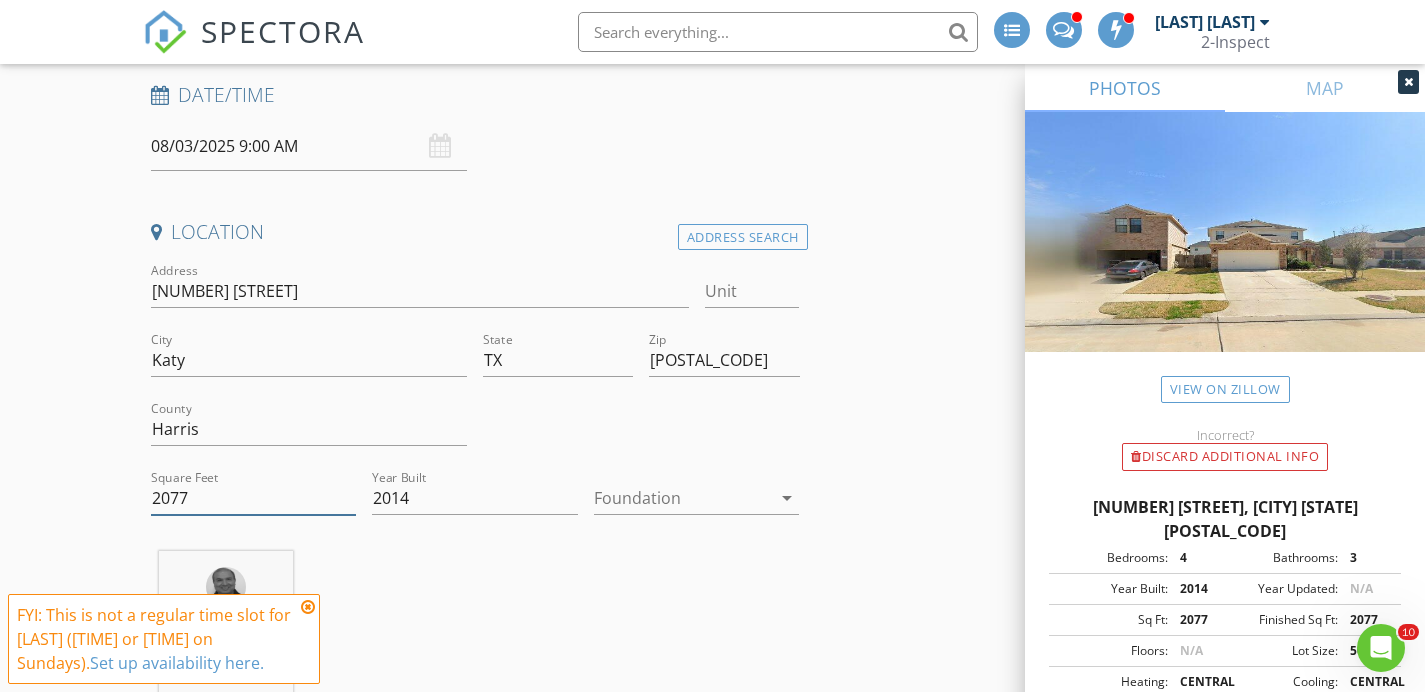 click on "2077" at bounding box center (254, 498) 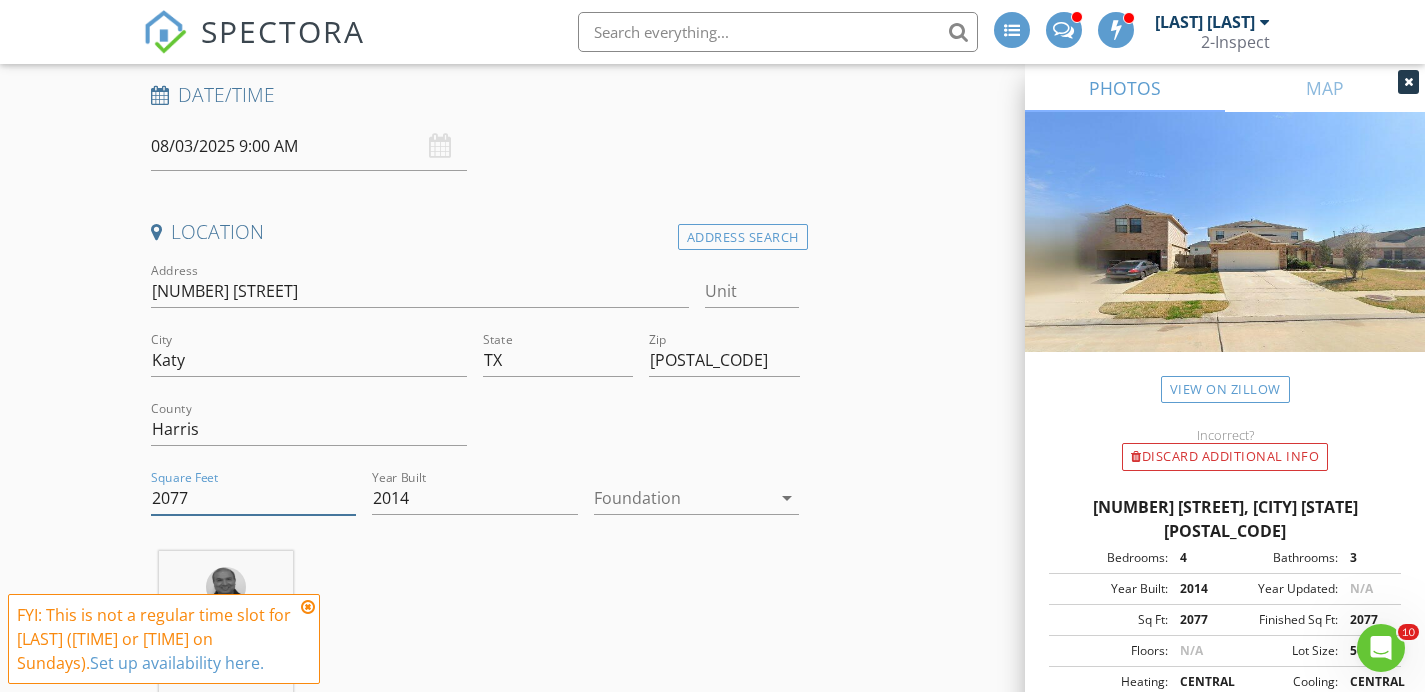 click on "2077" at bounding box center [254, 498] 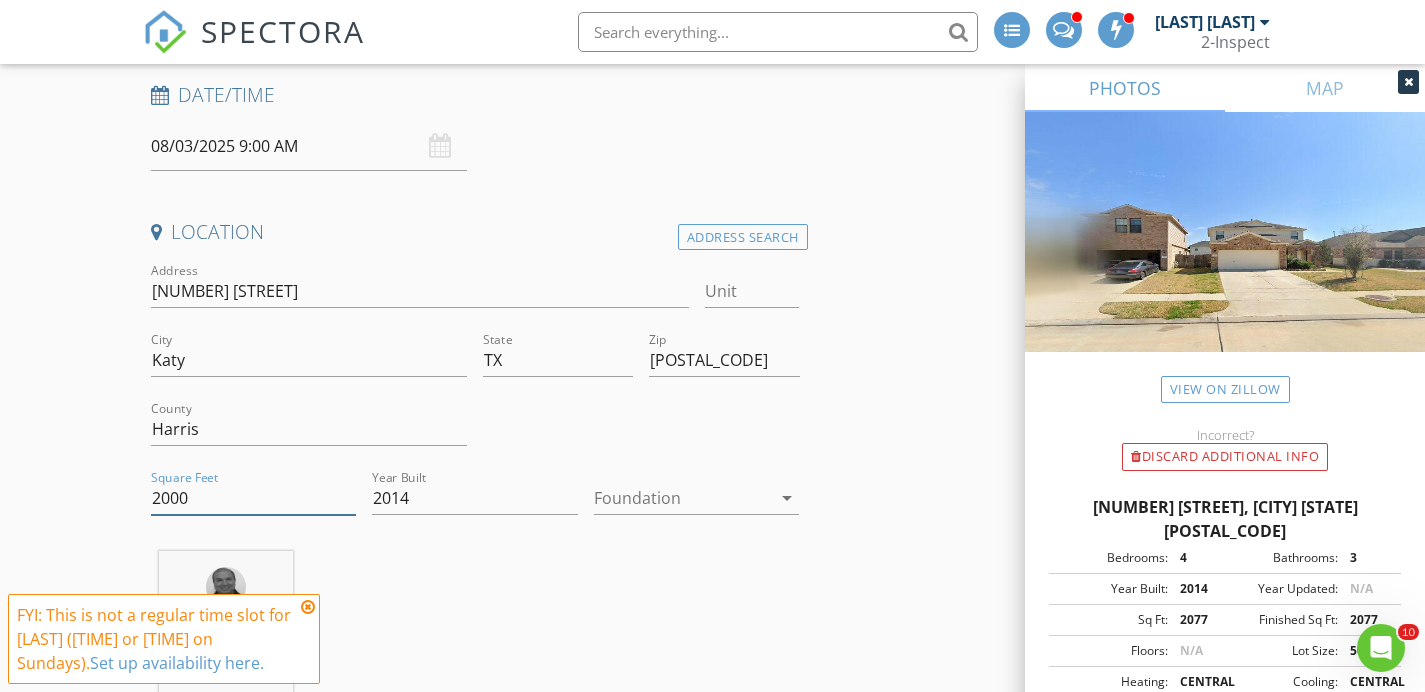 type on "2000" 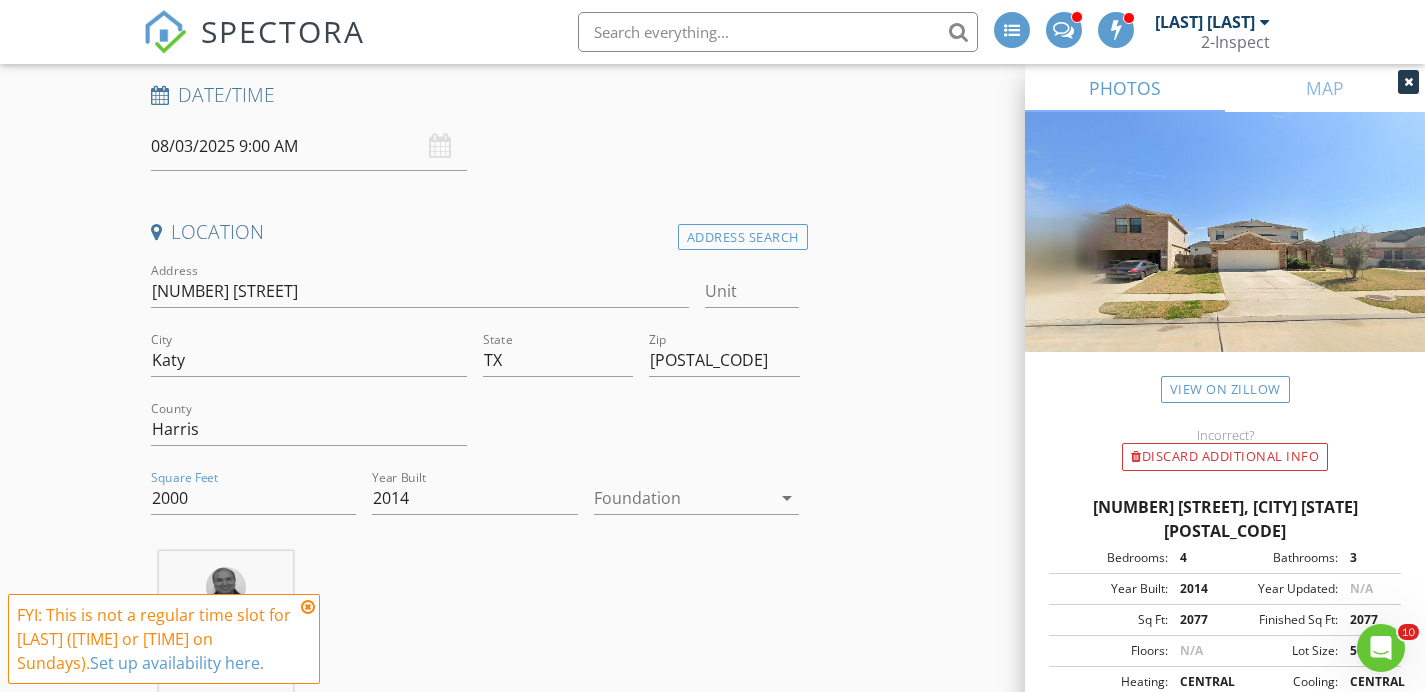 click at bounding box center [683, 498] 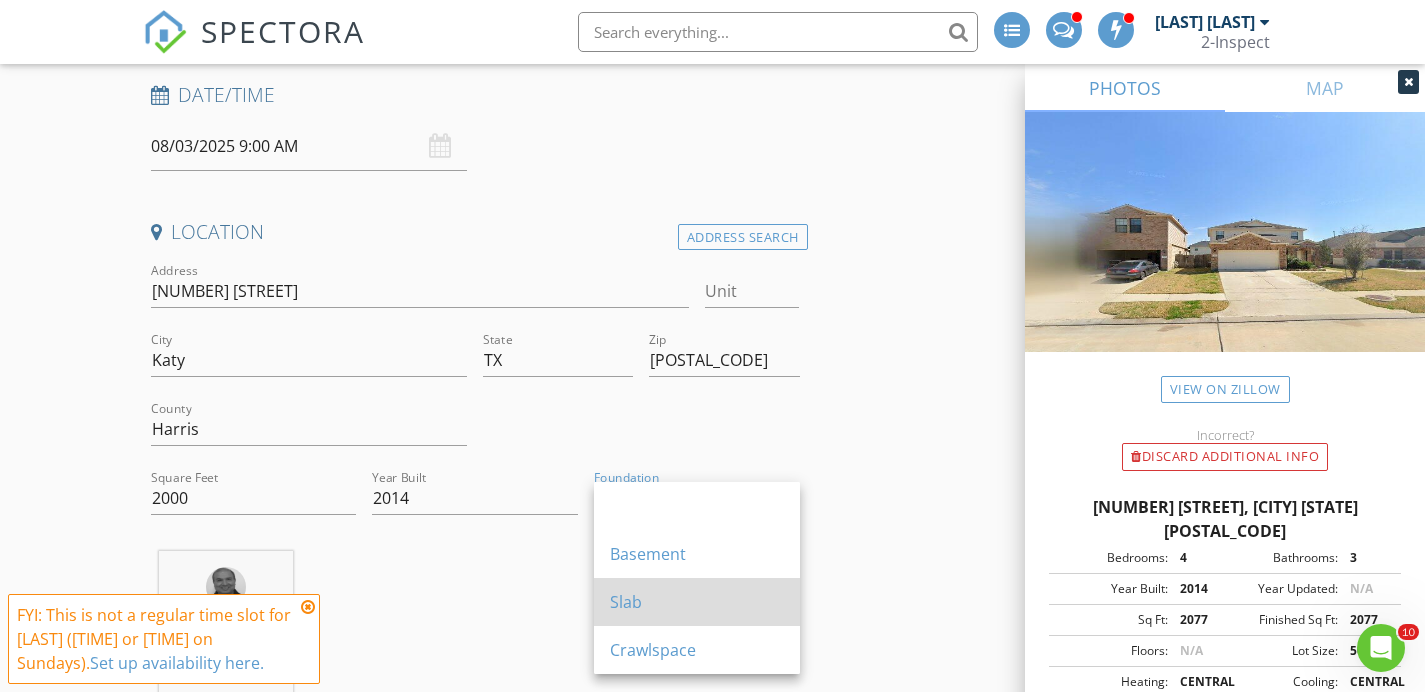 click on "Slab" at bounding box center (697, 602) 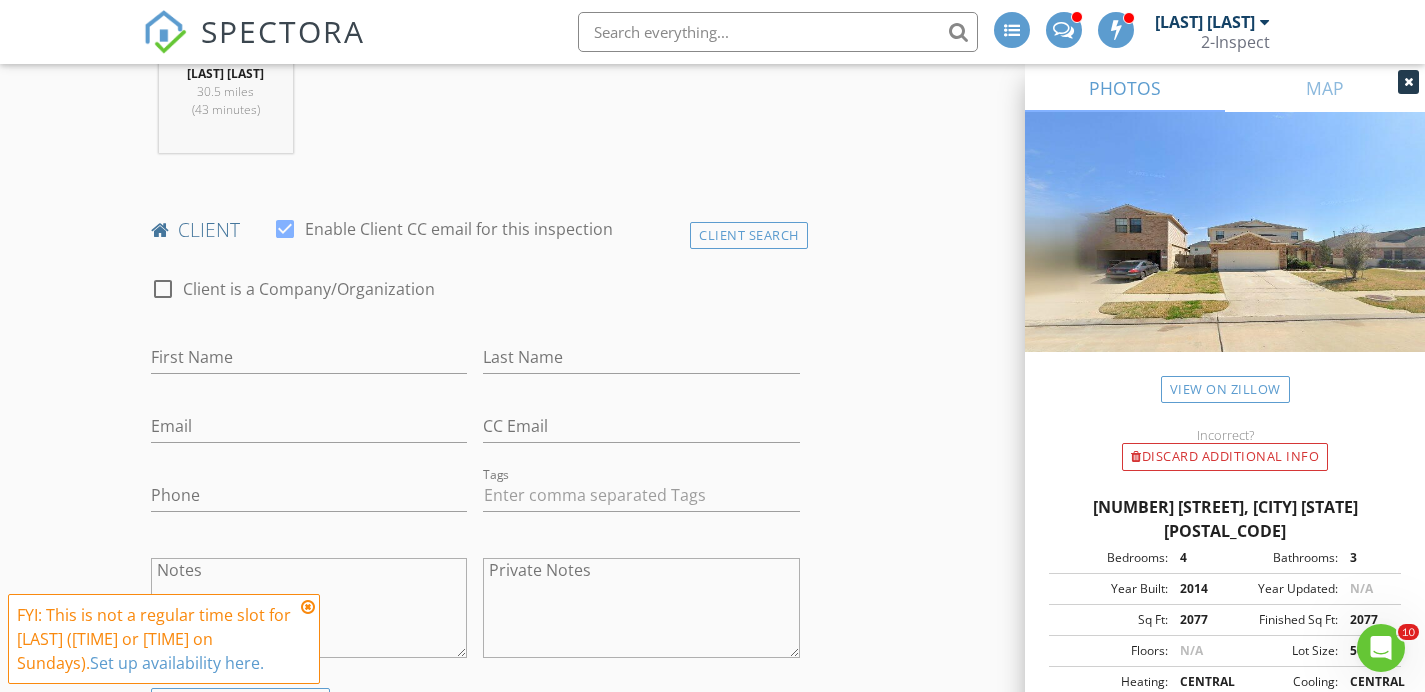 scroll, scrollTop: 873, scrollLeft: 0, axis: vertical 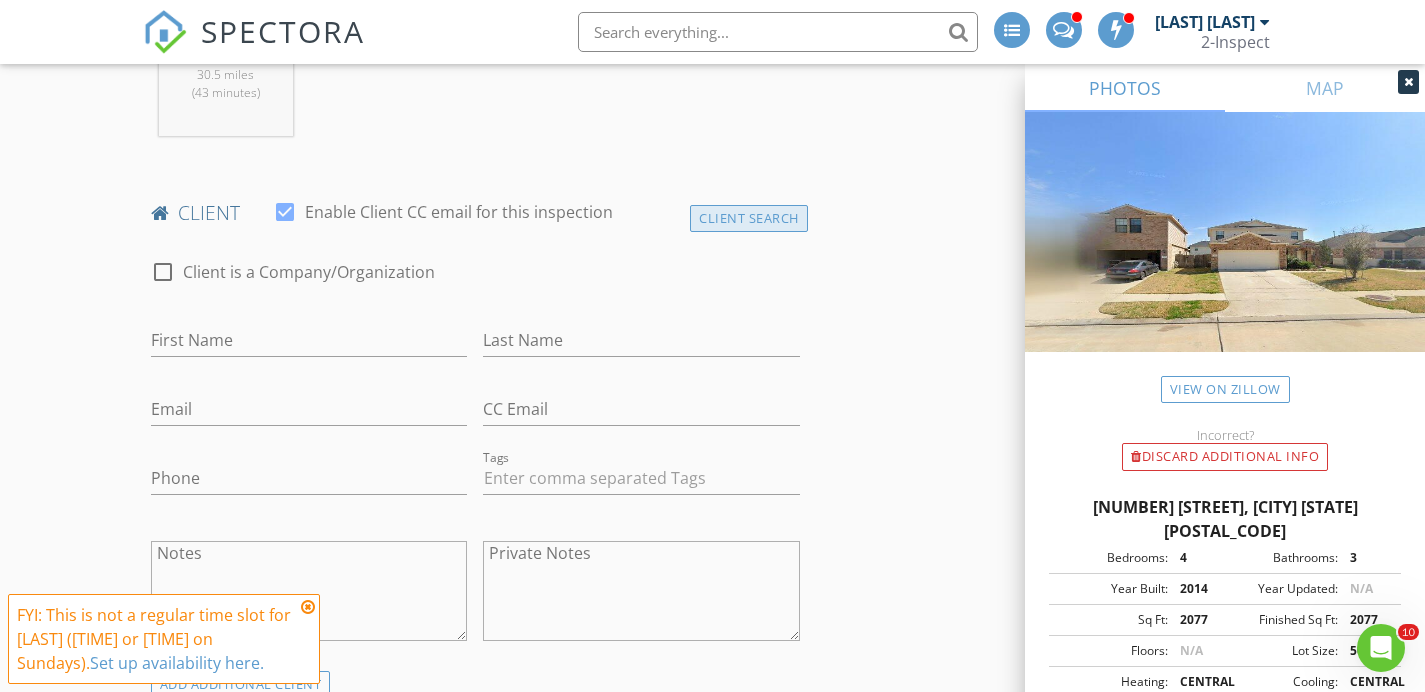 click on "Client Search" at bounding box center [749, 218] 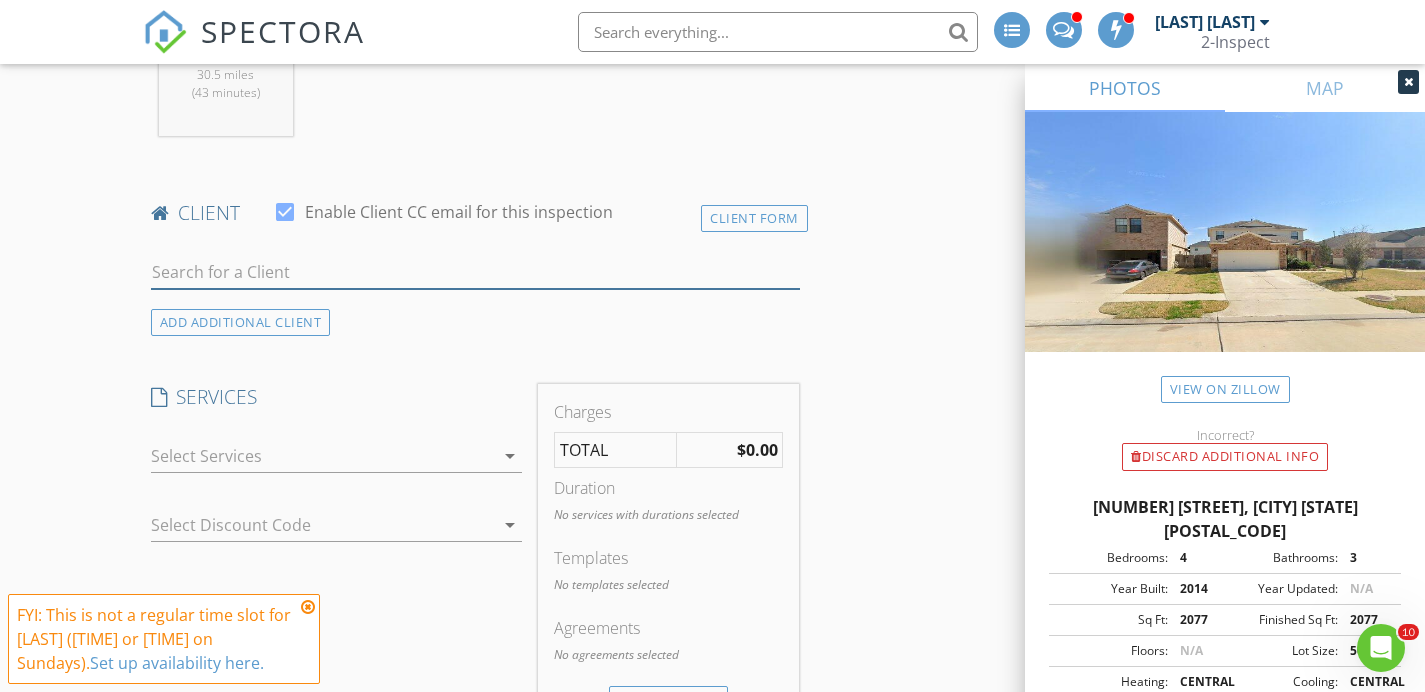 click at bounding box center (475, 272) 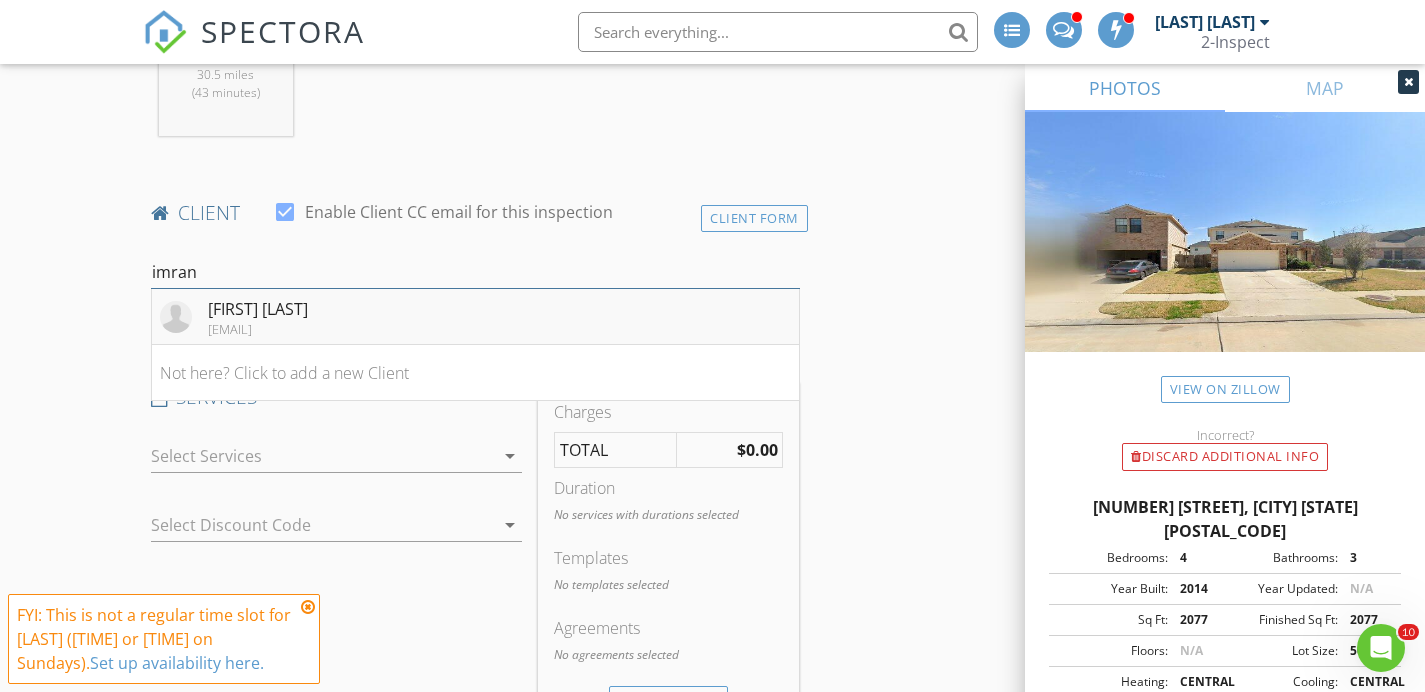 type on "imran" 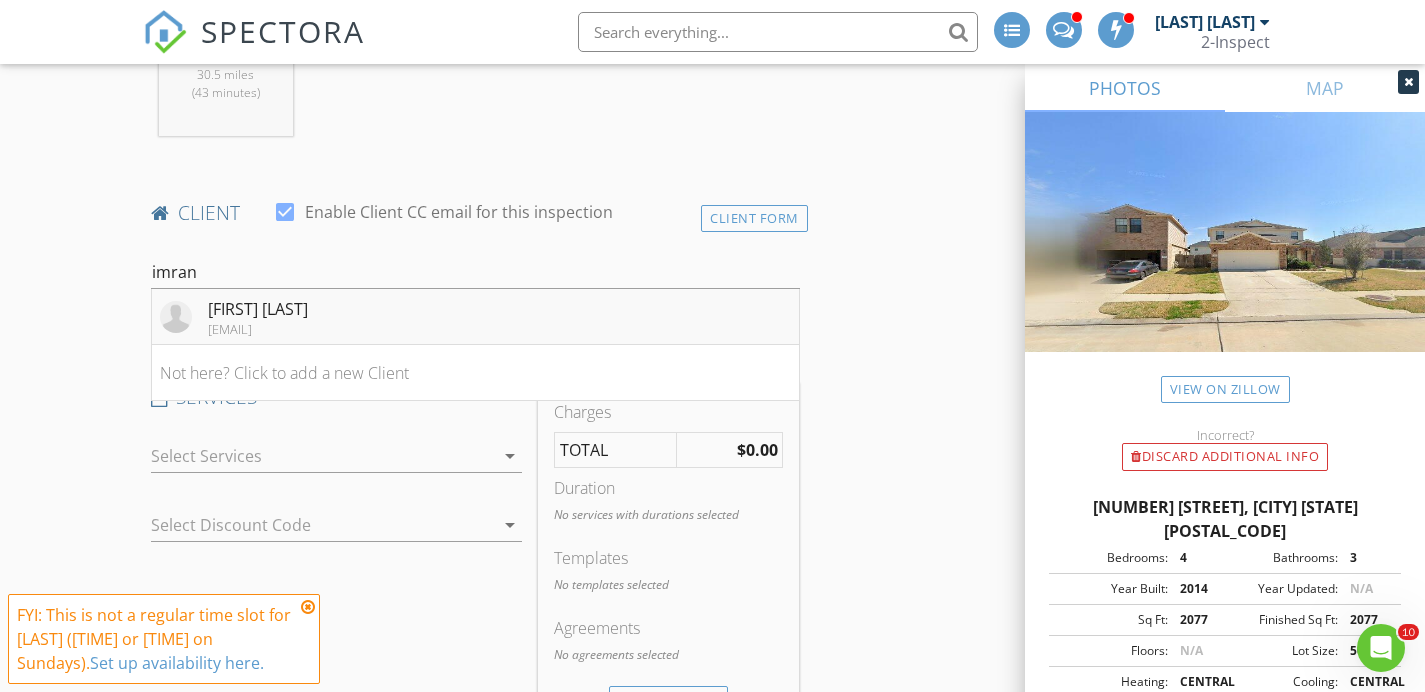 click on "Imran Khan
imranakhan.audit@gmail.com" at bounding box center (475, 317) 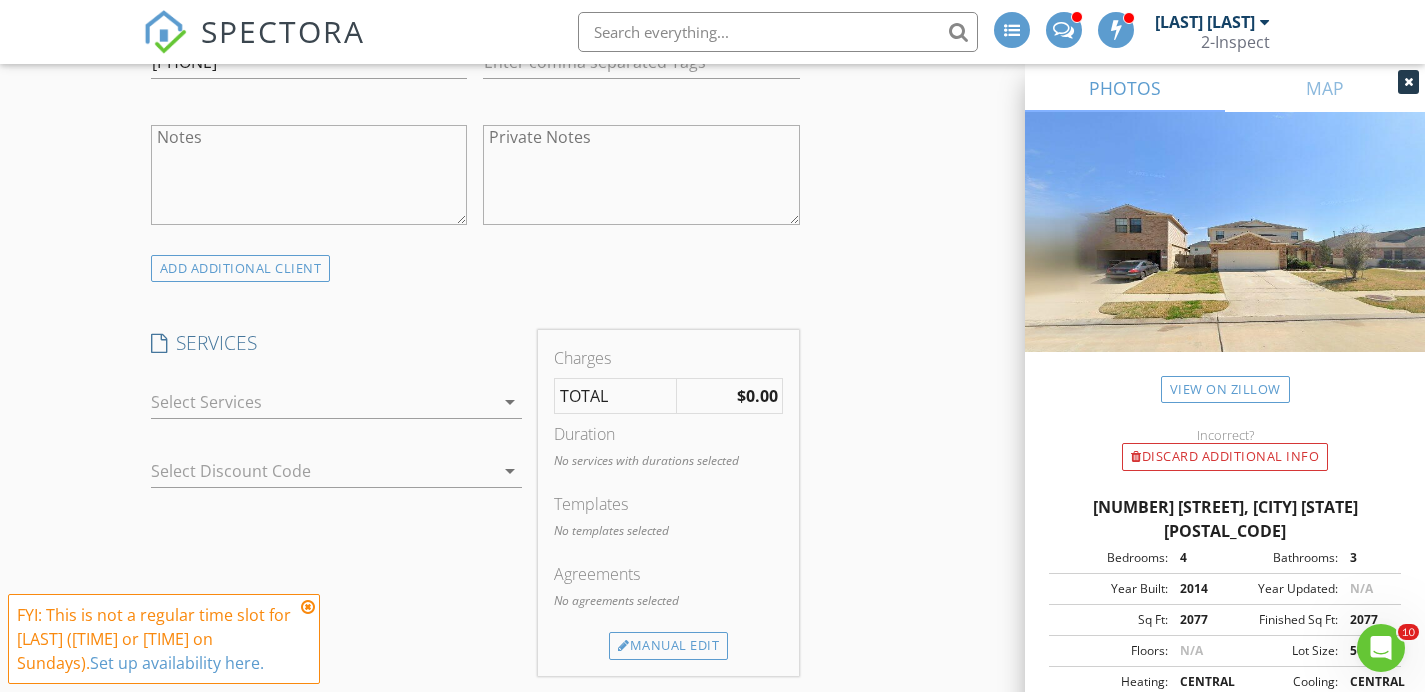 scroll, scrollTop: 1310, scrollLeft: 0, axis: vertical 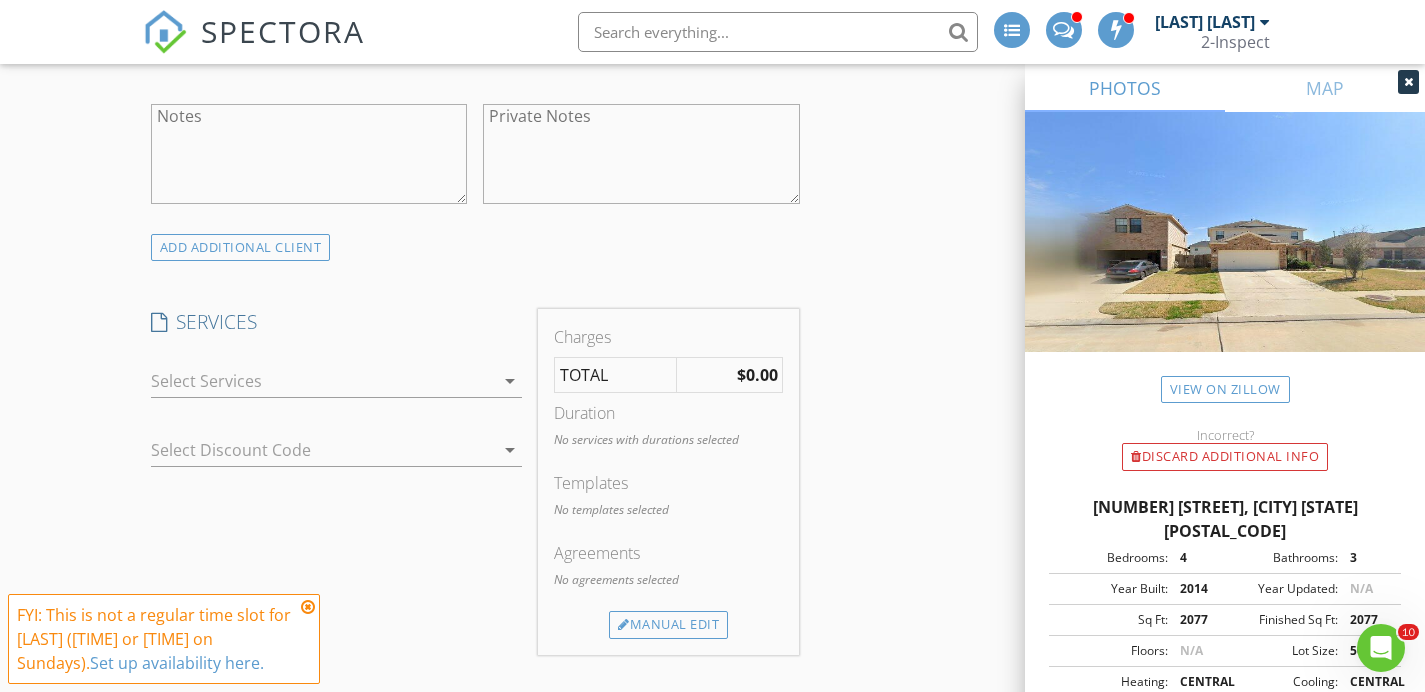 click at bounding box center [323, 381] 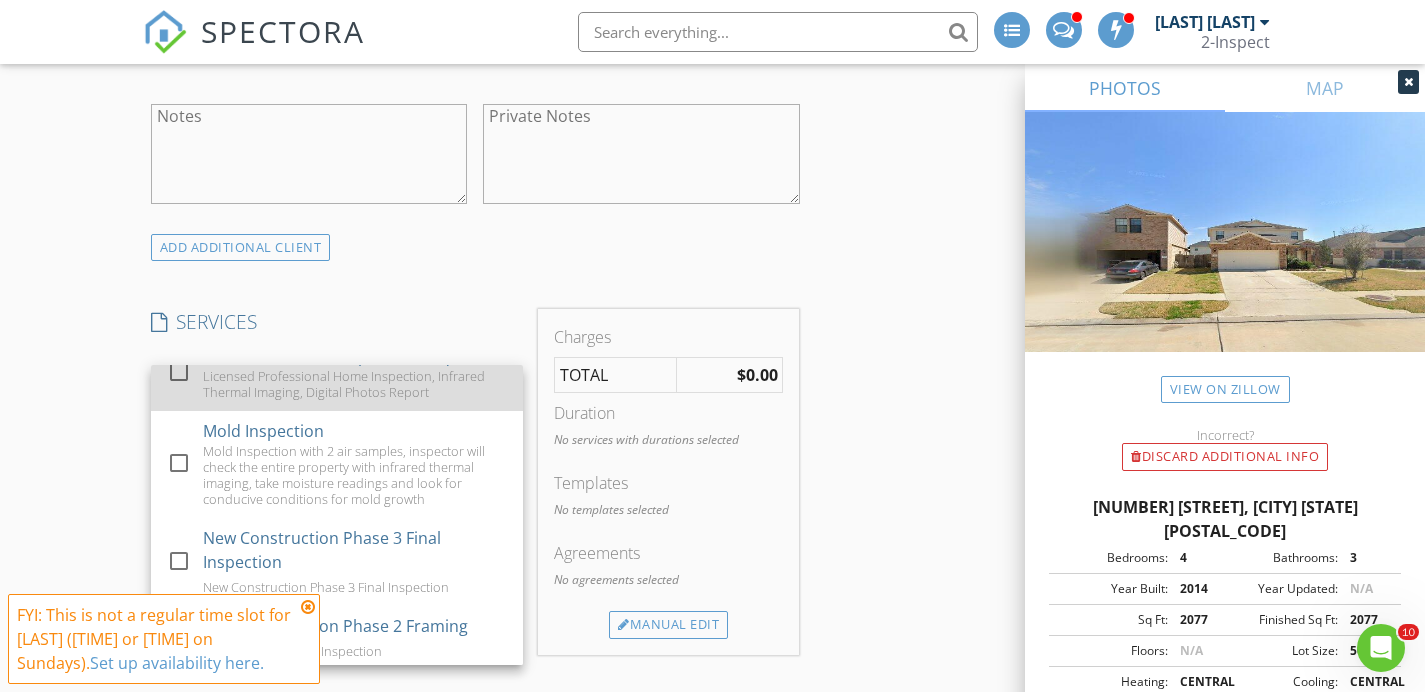 scroll, scrollTop: 353, scrollLeft: 0, axis: vertical 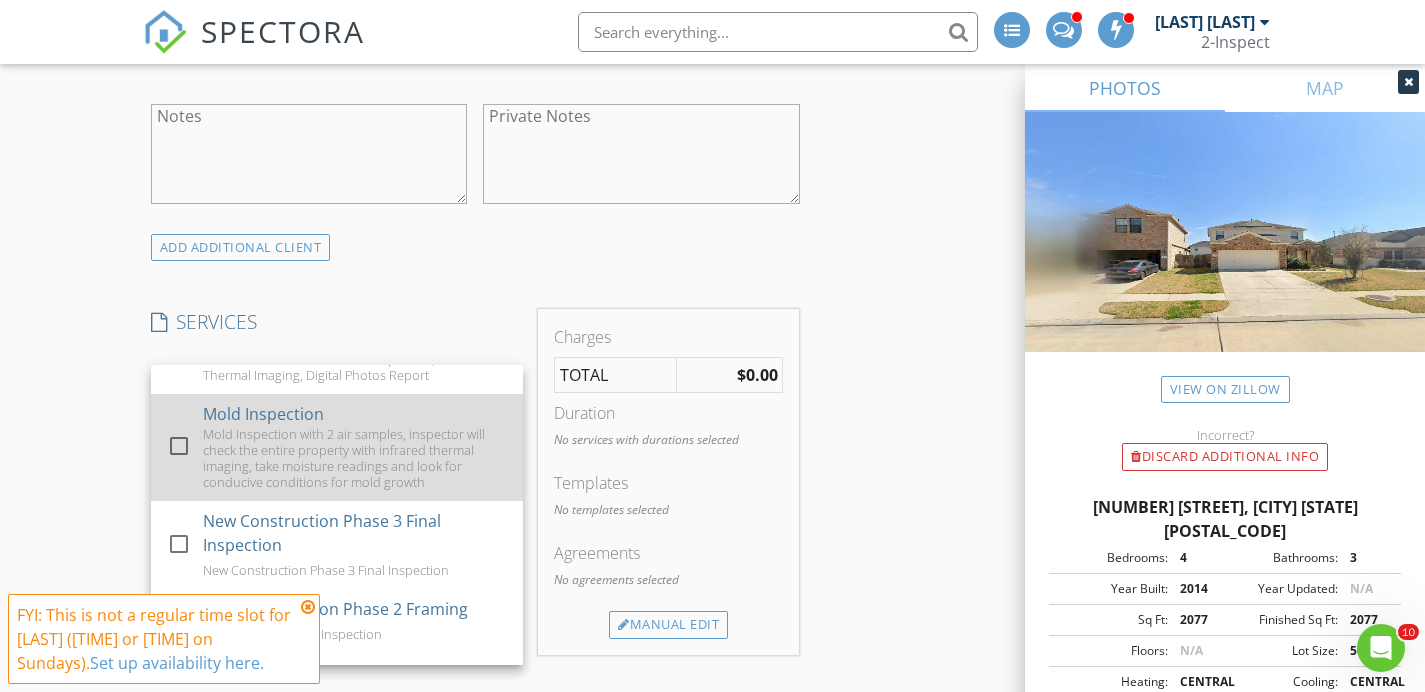 click on "Mold Inspection with 2 air samples, inspector will check the entire property with infrared thermal imaging, take moisture readings and look for conducive conditions for mold growth" at bounding box center (355, 458) 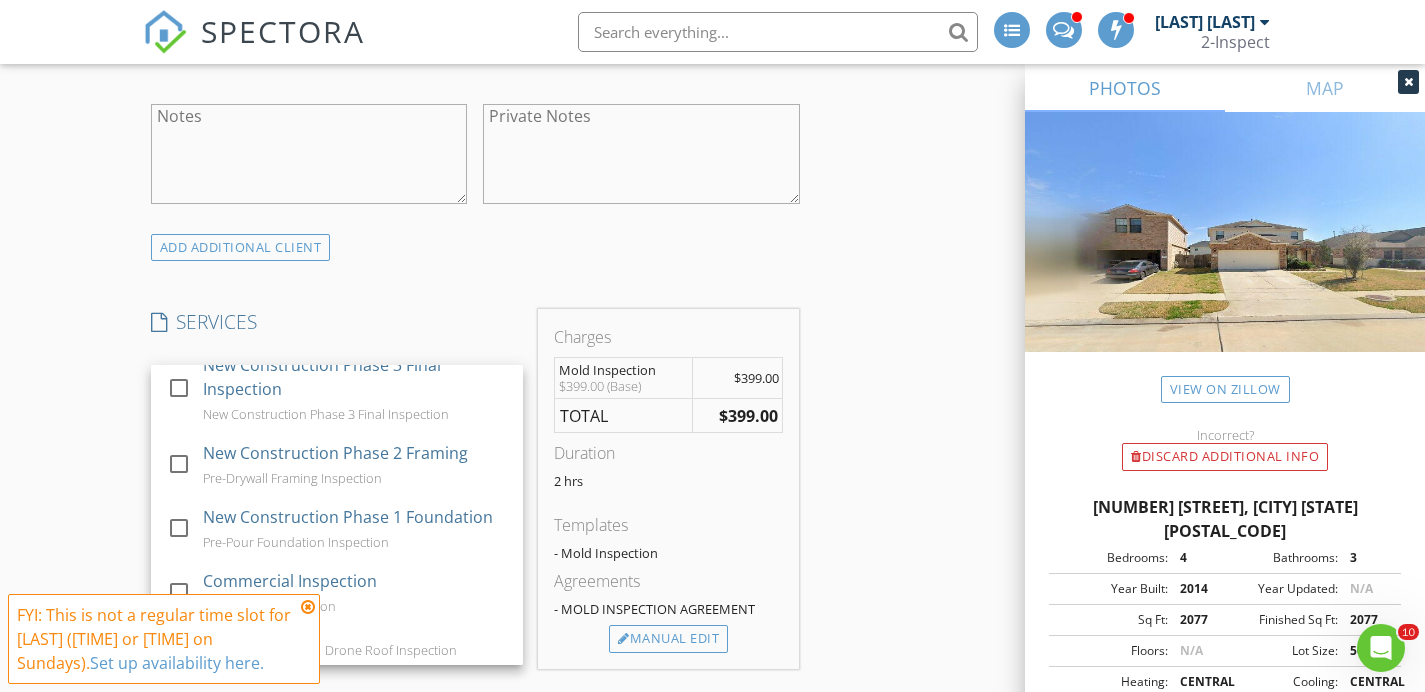 scroll, scrollTop: 517, scrollLeft: 0, axis: vertical 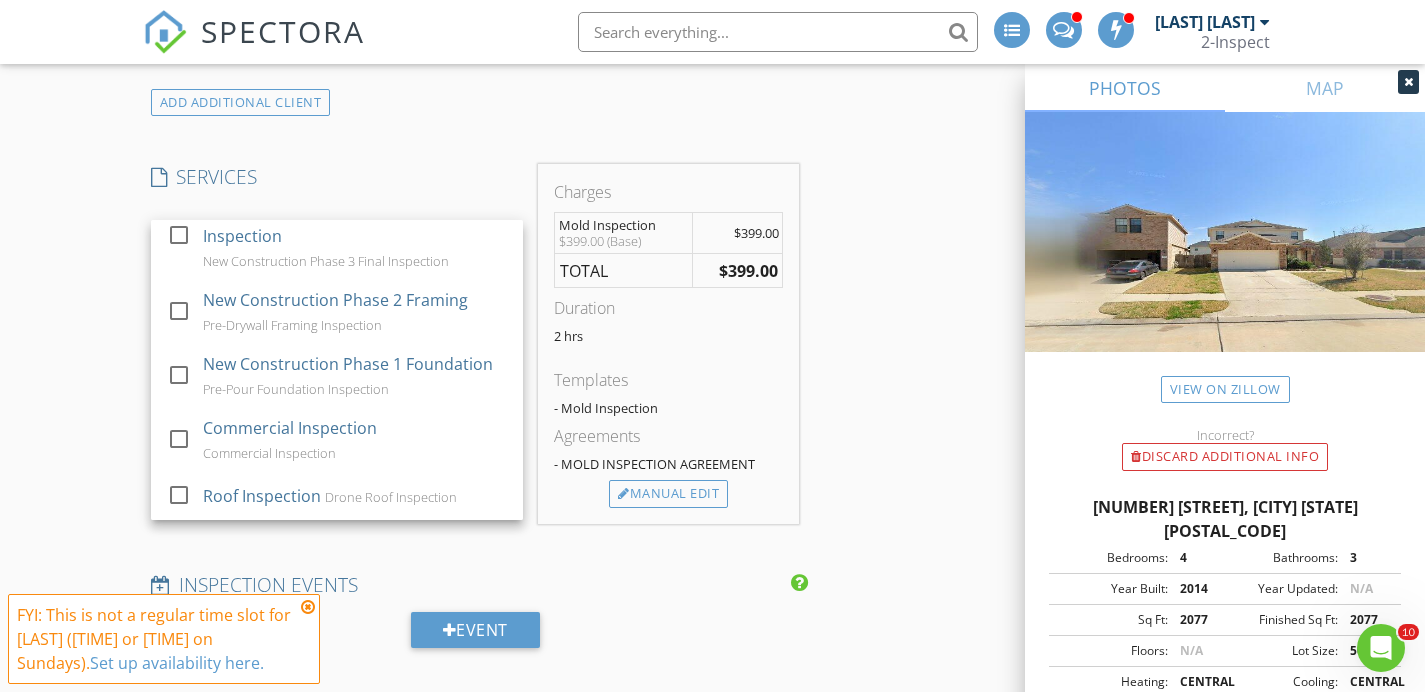 click on "New Inspection
INSPECTOR(S)
check_box   Rashid Ansari   PRIMARY   Rashid Ansari arrow_drop_down   check_box_outline_blank Rashid Ansari specifically requested
Date/Time
08/03/2025 9:00 AM
Location
Address Search       Address 2434 Grey Reef Dr   Unit   City Katy   State TX   Zip 77449   County Harris     Square Feet 2000   Year Built 2014   Foundation Slab arrow_drop_down     Rashid Ansari     30.5 miles     (43 minutes)
client
check_box Enable Client CC email for this inspection   Client Search     check_box_outline_blank Client is a Company/Organization     First Name Imran   Last Name Khan   Email imranakhan.audit@gmail.com   CC Email   Phone 713-922-2227         Tags         Notes   Private Notes
ADD ADDITIONAL client
SERVICES
check_box_outline_blank" at bounding box center (712, 674) 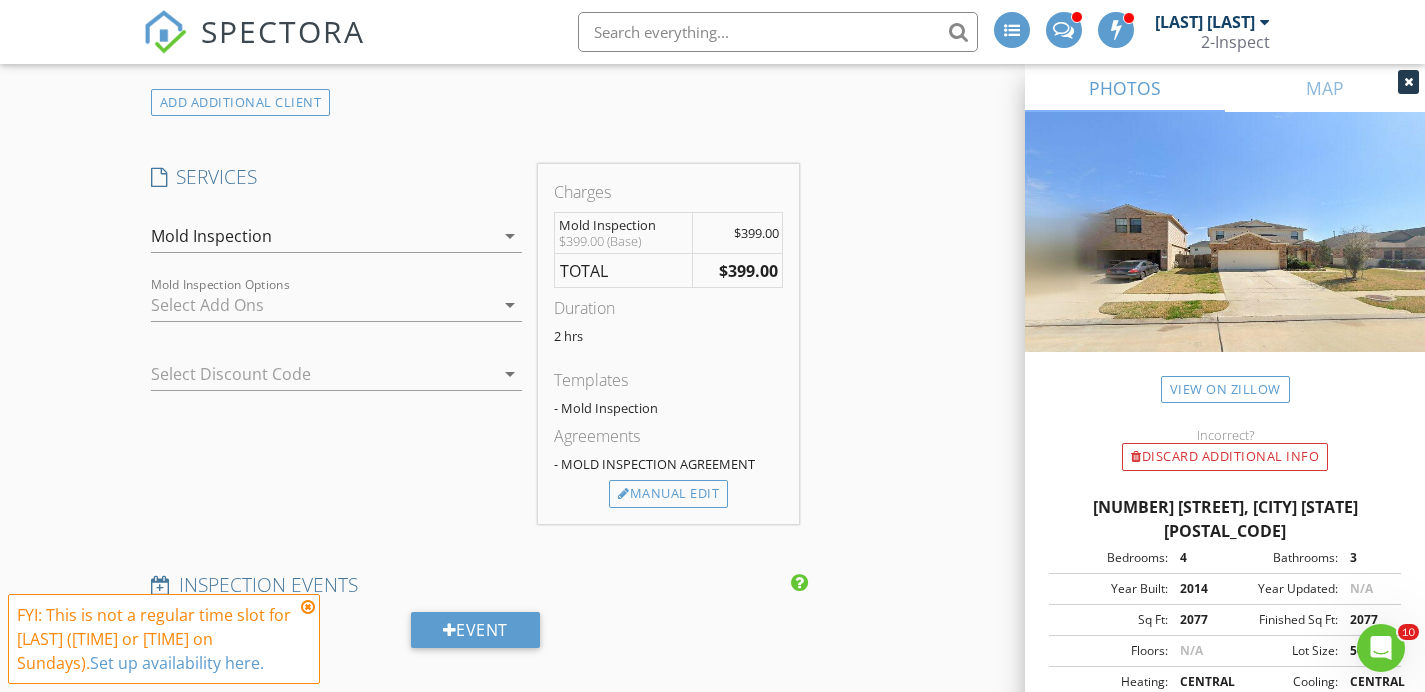 click at bounding box center (323, 305) 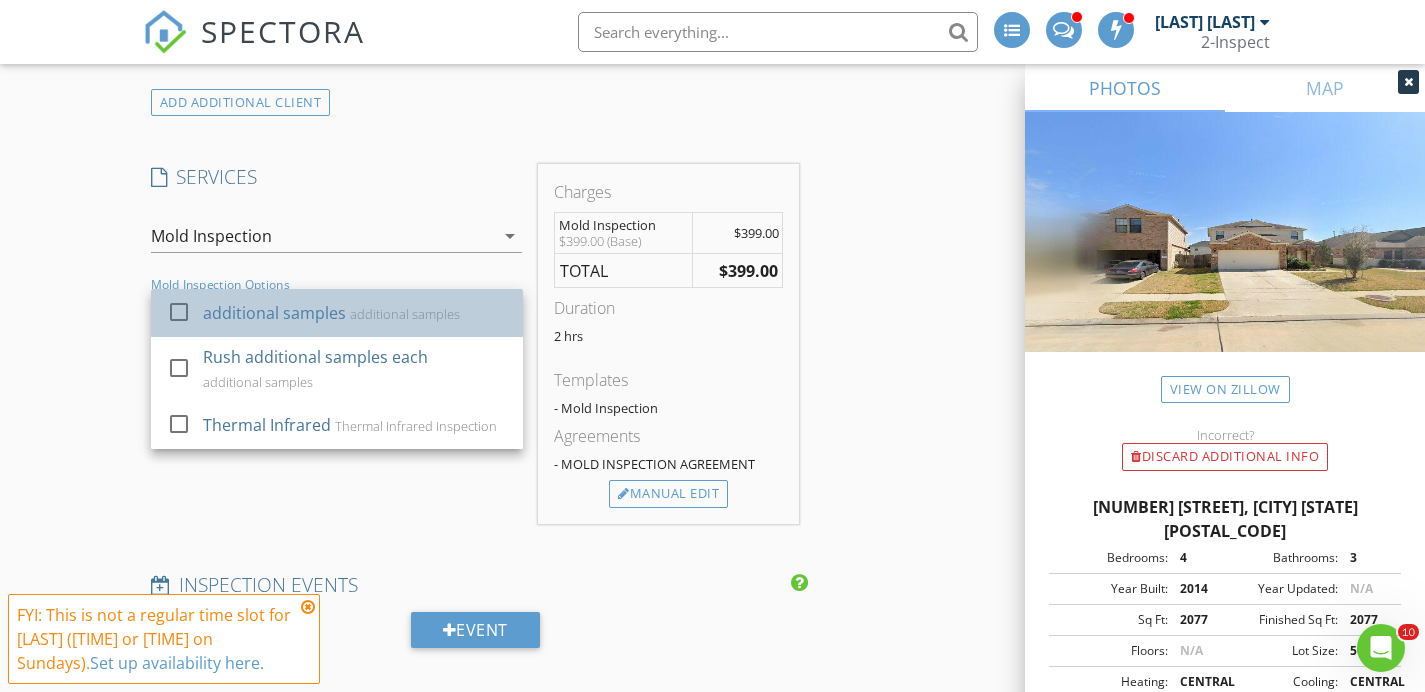 click on "additional samples   additional samples" at bounding box center [355, 313] 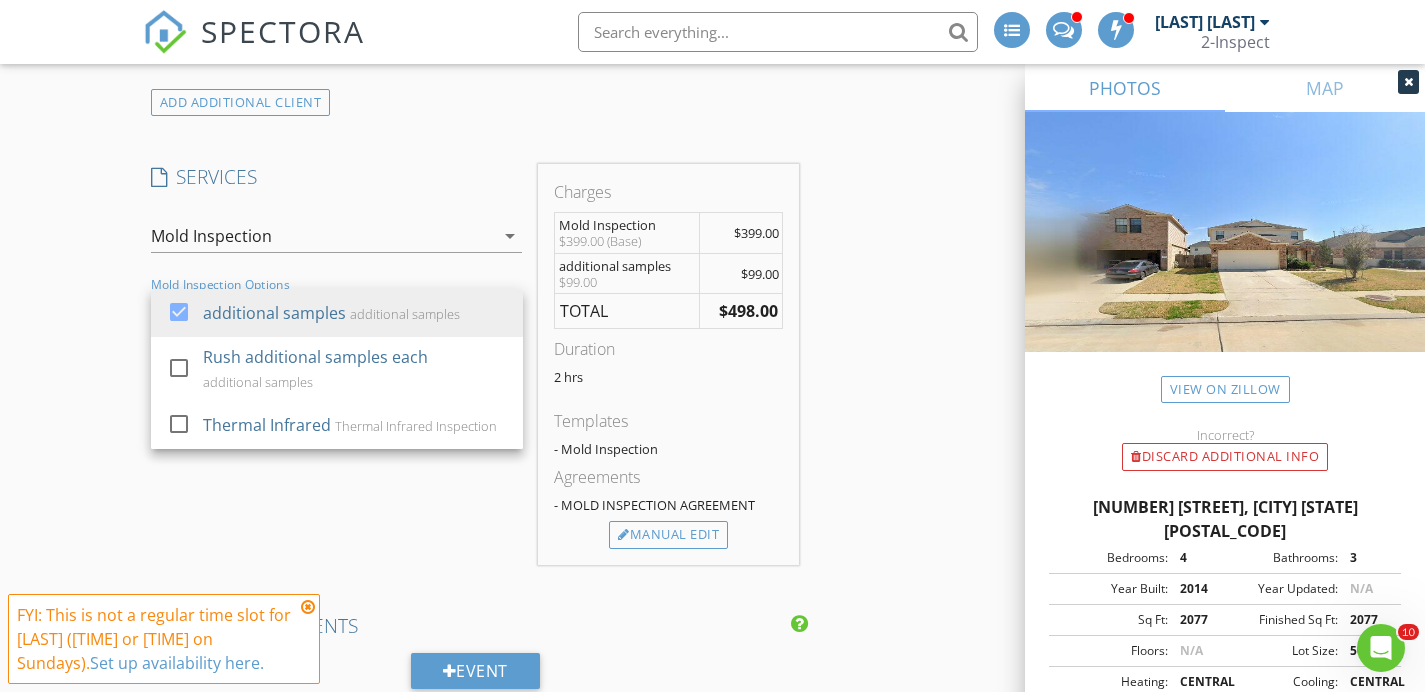 click on "New Inspection
INSPECTOR(S)
check_box   Rashid Ansari   PRIMARY   Rashid Ansari arrow_drop_down   check_box_outline_blank Rashid Ansari specifically requested
Date/Time
08/03/2025 9:00 AM
Location
Address Search       Address 2434 Grey Reef Dr   Unit   City Katy   State TX   Zip 77449   County Harris     Square Feet 2000   Year Built 2014   Foundation Slab arrow_drop_down     Rashid Ansari     30.5 miles     (43 minutes)
client
check_box Enable Client CC email for this inspection   Client Search     check_box_outline_blank Client is a Company/Organization     First Name Imran   Last Name Khan   Email imranakhan.audit@gmail.com   CC Email   Phone 713-922-2227         Tags         Notes   Private Notes
ADD ADDITIONAL client
SERVICES
check_box_outline_blank" at bounding box center [712, 694] 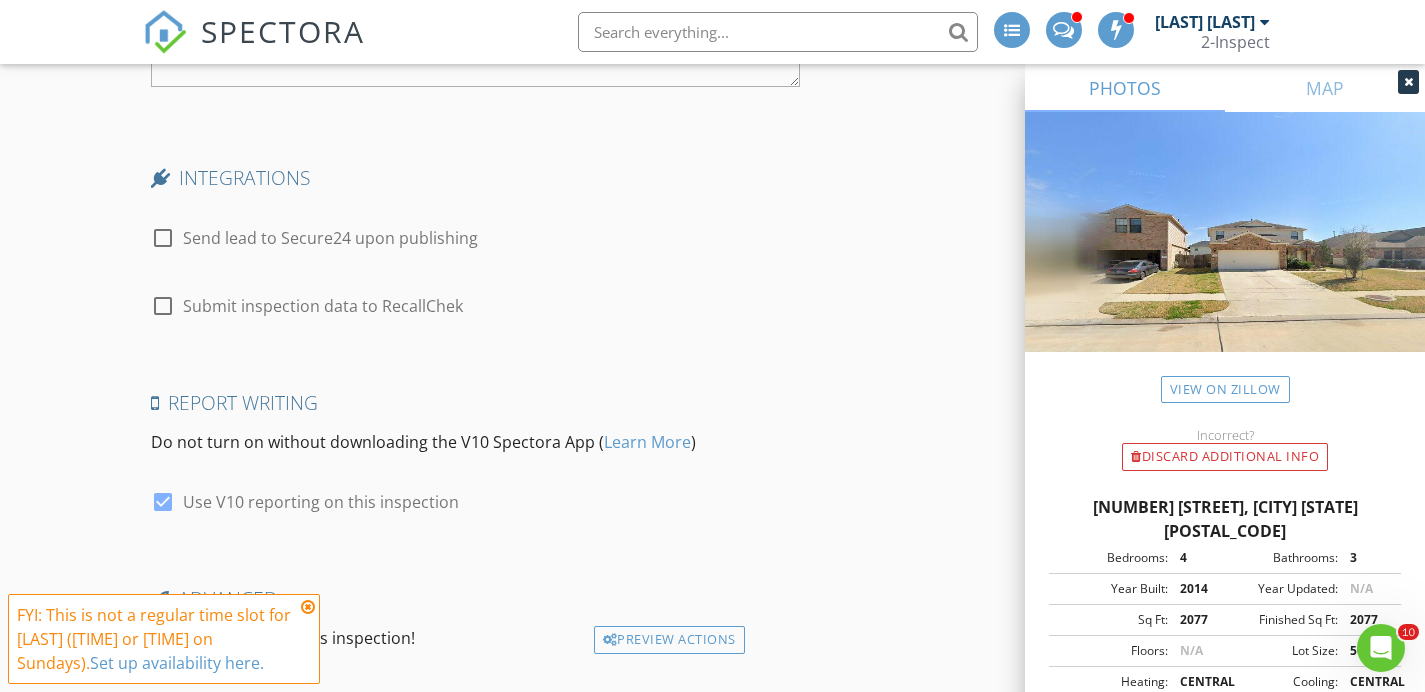 scroll, scrollTop: 3490, scrollLeft: 0, axis: vertical 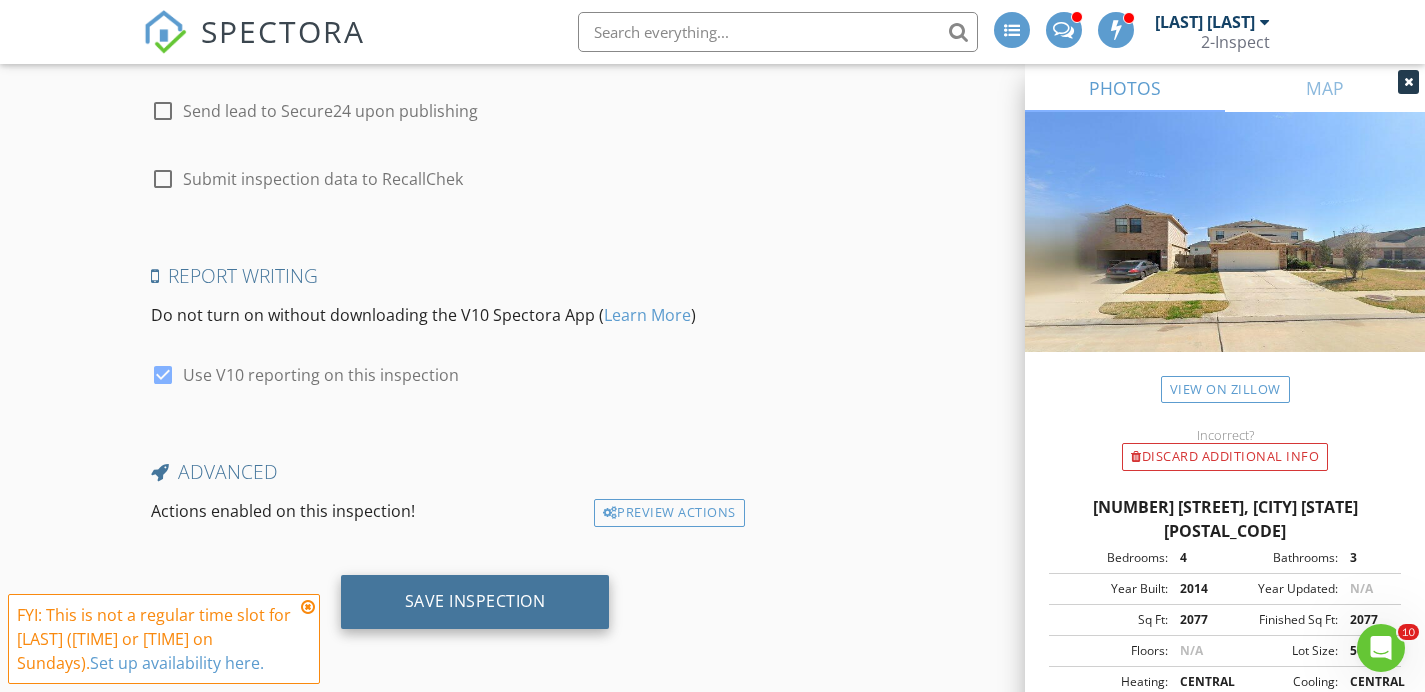 click on "Save Inspection" at bounding box center (475, 601) 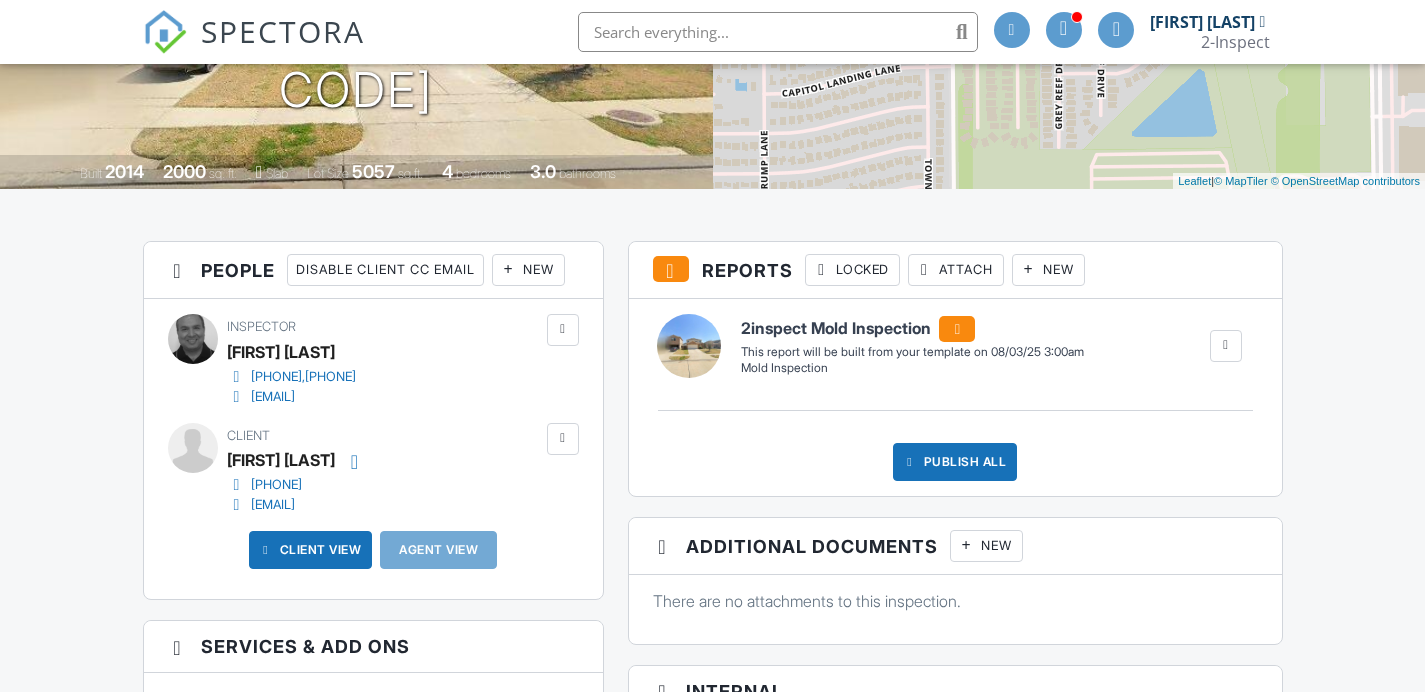 scroll, scrollTop: 371, scrollLeft: 0, axis: vertical 